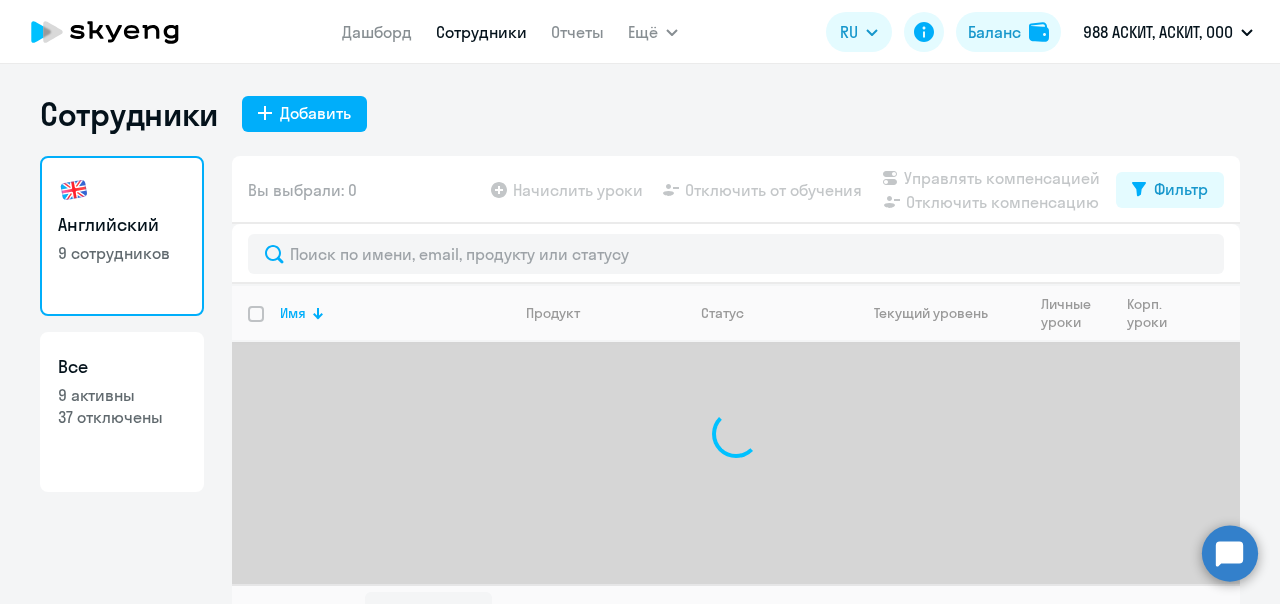 select on "30" 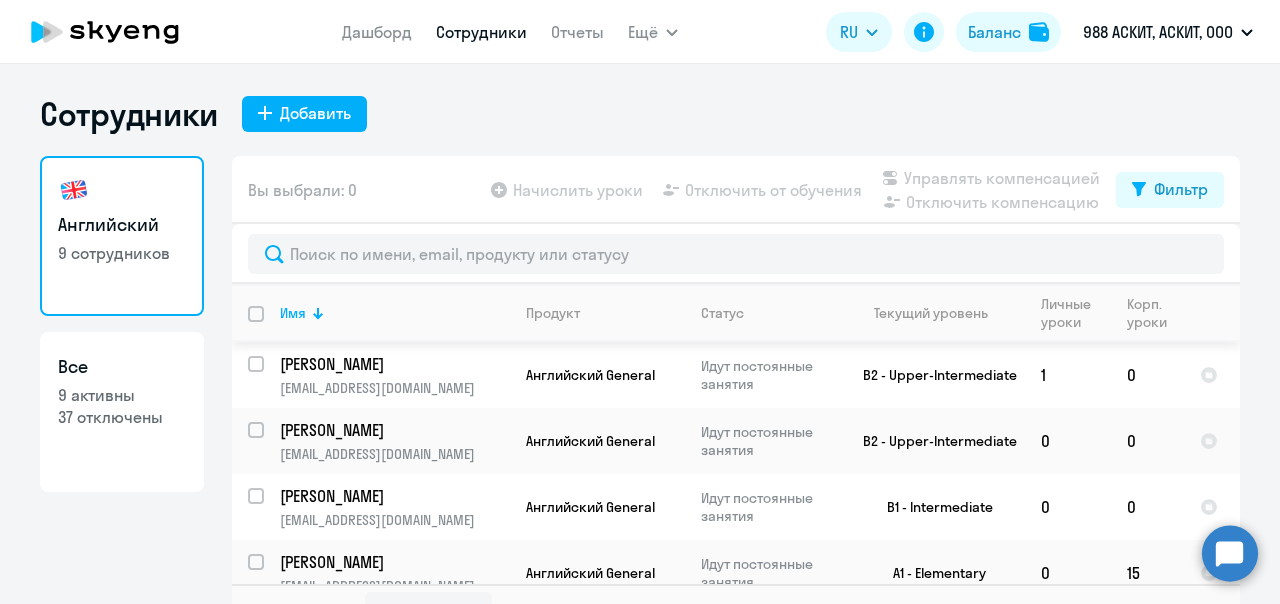 scroll, scrollTop: 346, scrollLeft: 0, axis: vertical 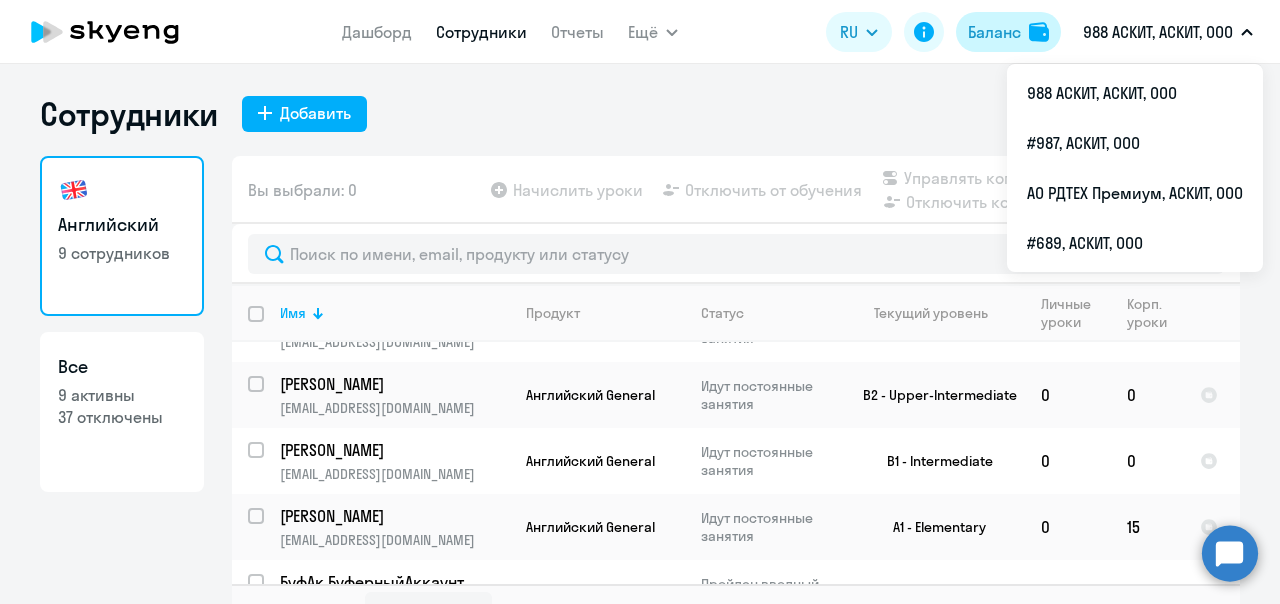 click on "Баланс" 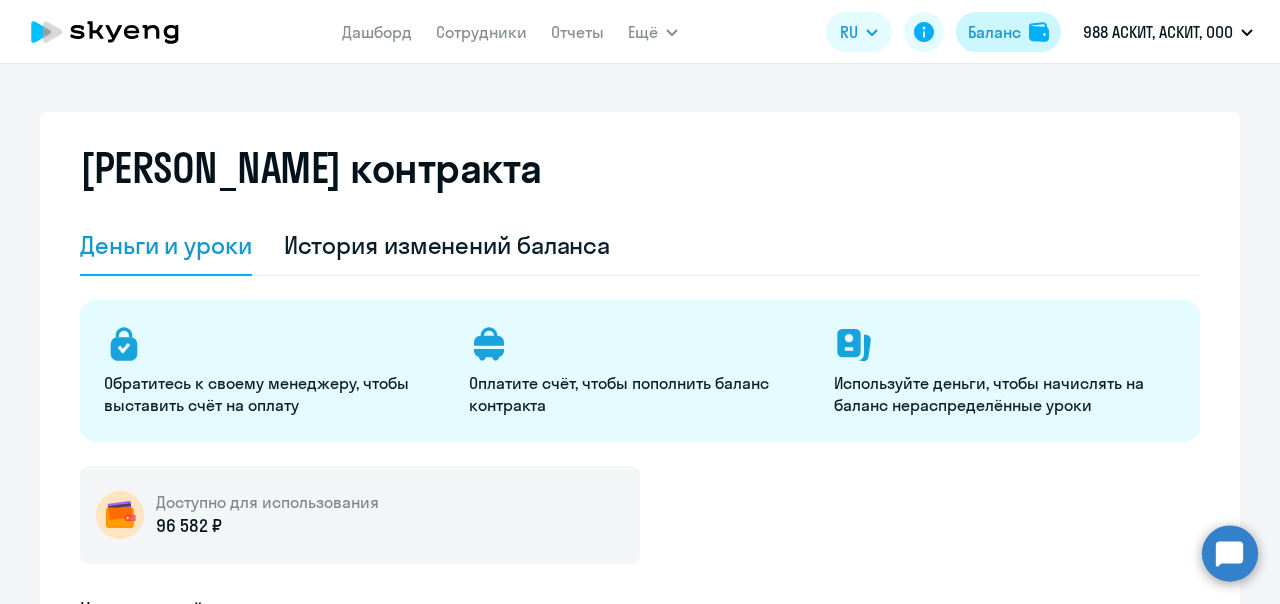 select on "english_adult_not_native_speaker" 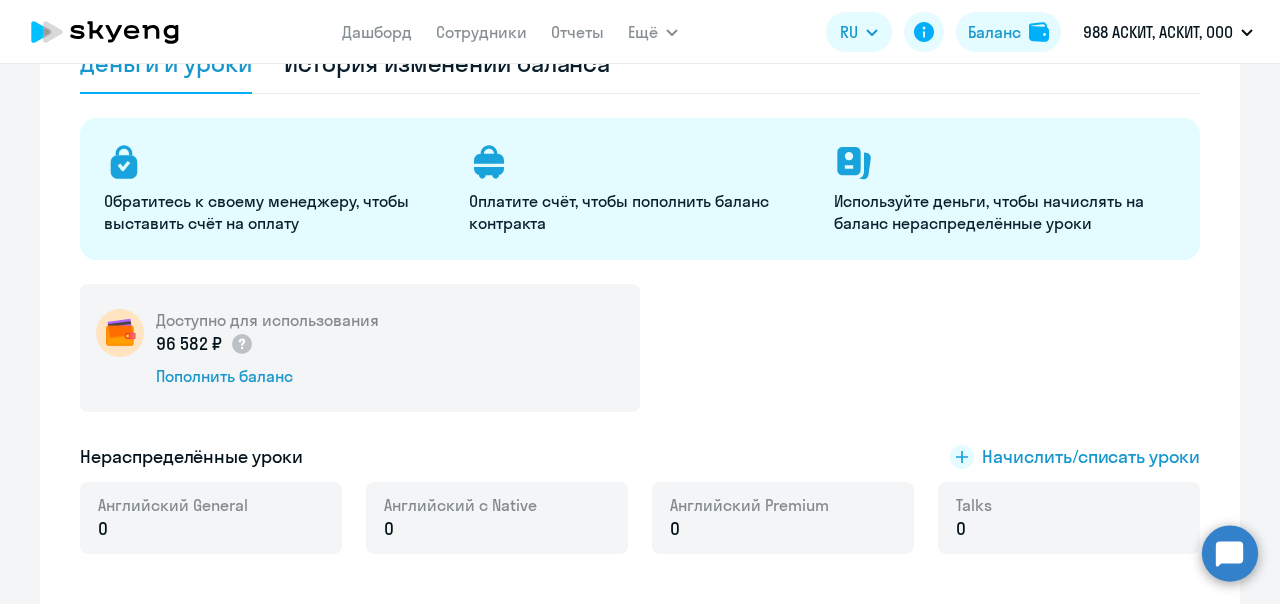 scroll, scrollTop: 200, scrollLeft: 0, axis: vertical 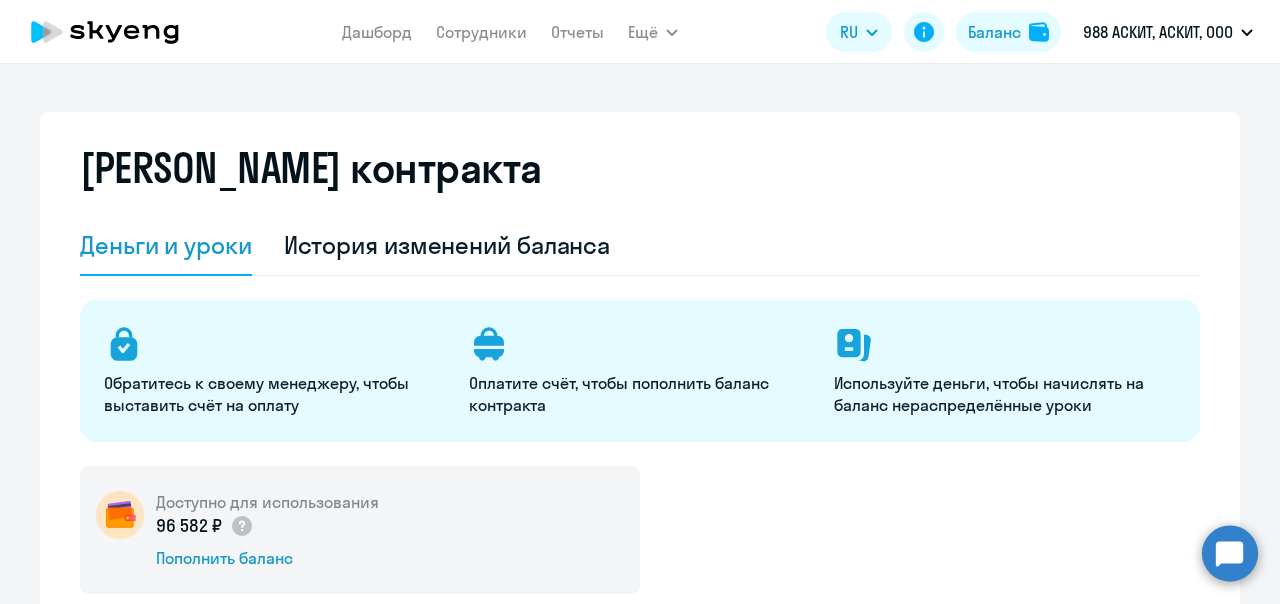 click on "Доступно для использования  96 582 ₽
Пополнить баланс" 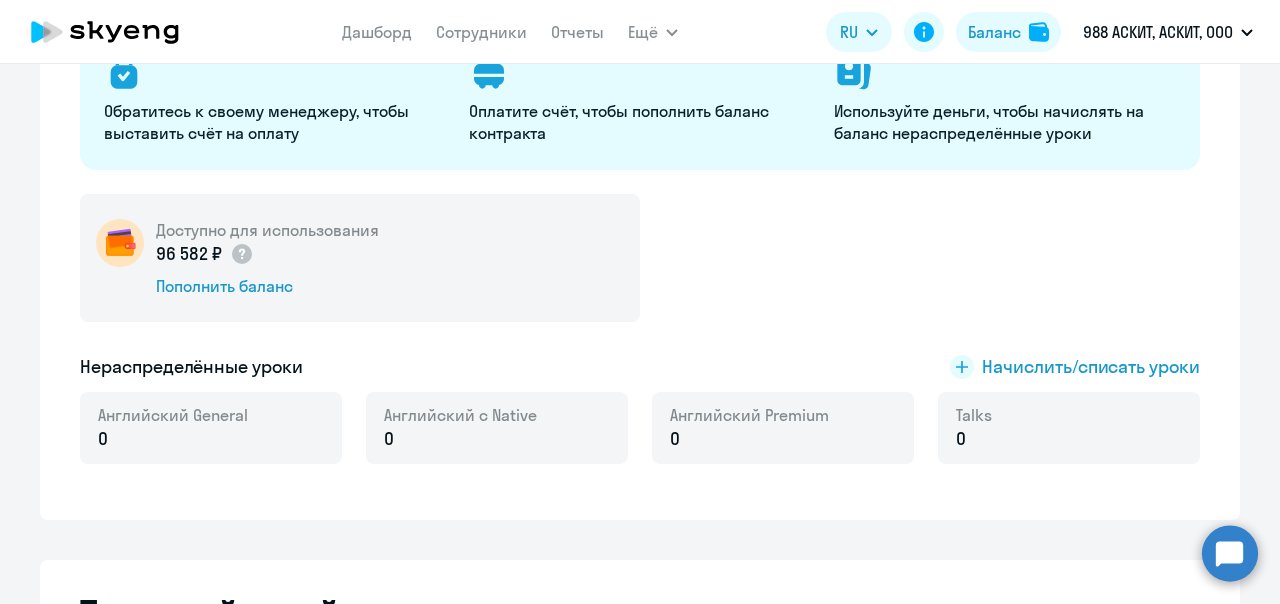scroll, scrollTop: 400, scrollLeft: 0, axis: vertical 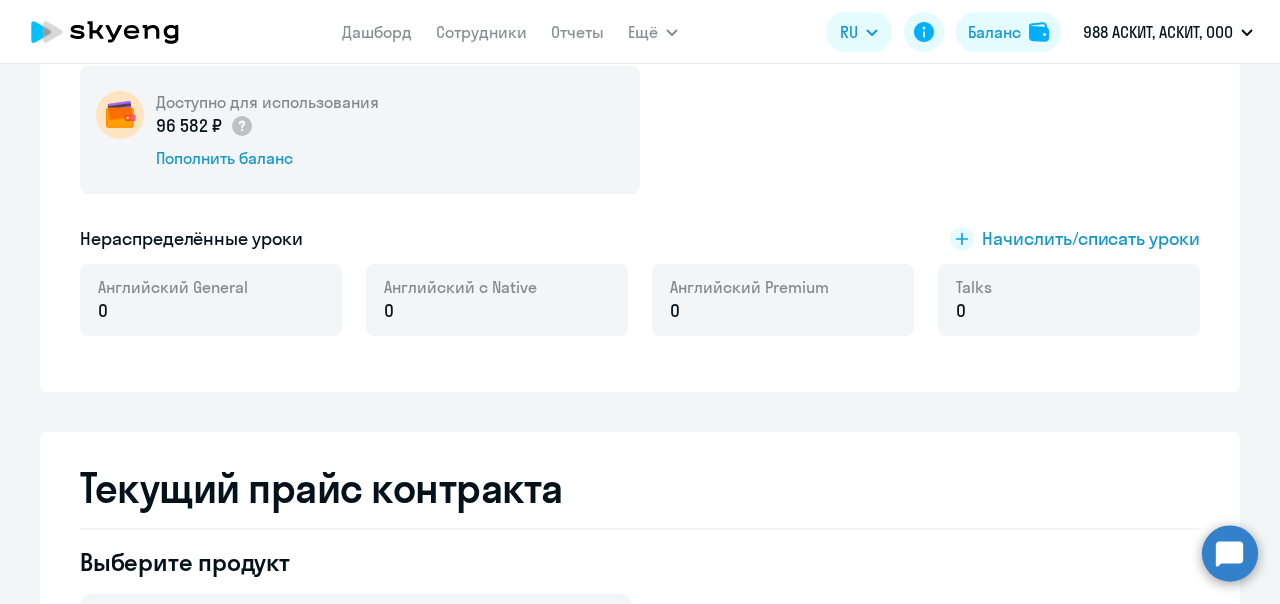 click 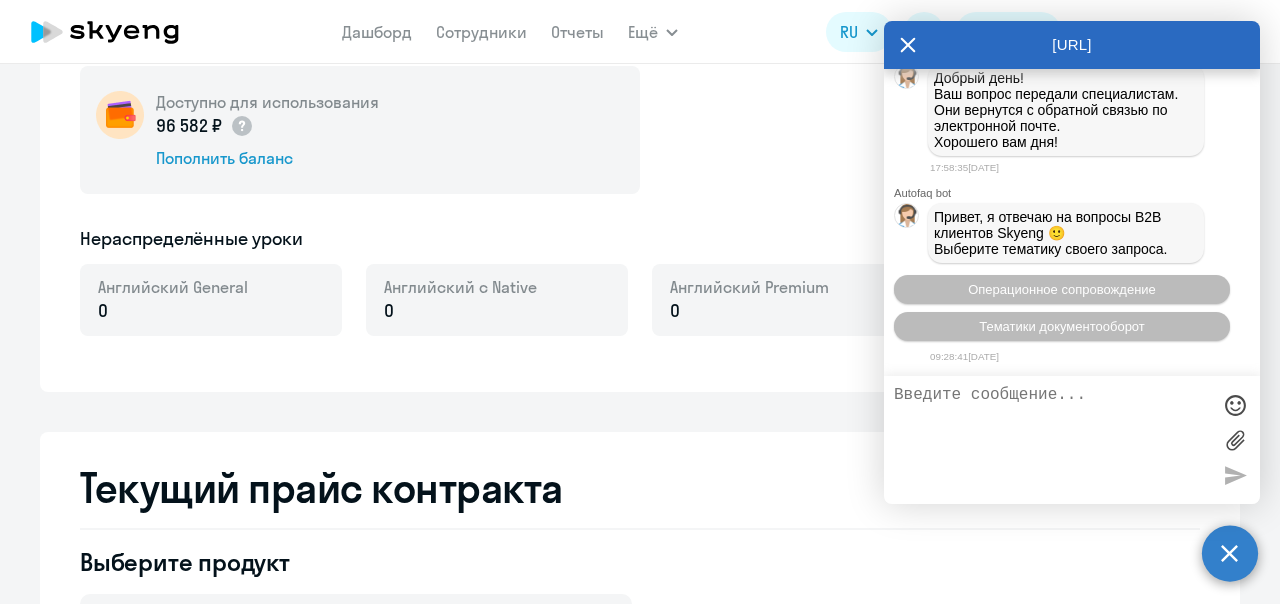 scroll, scrollTop: 23565, scrollLeft: 0, axis: vertical 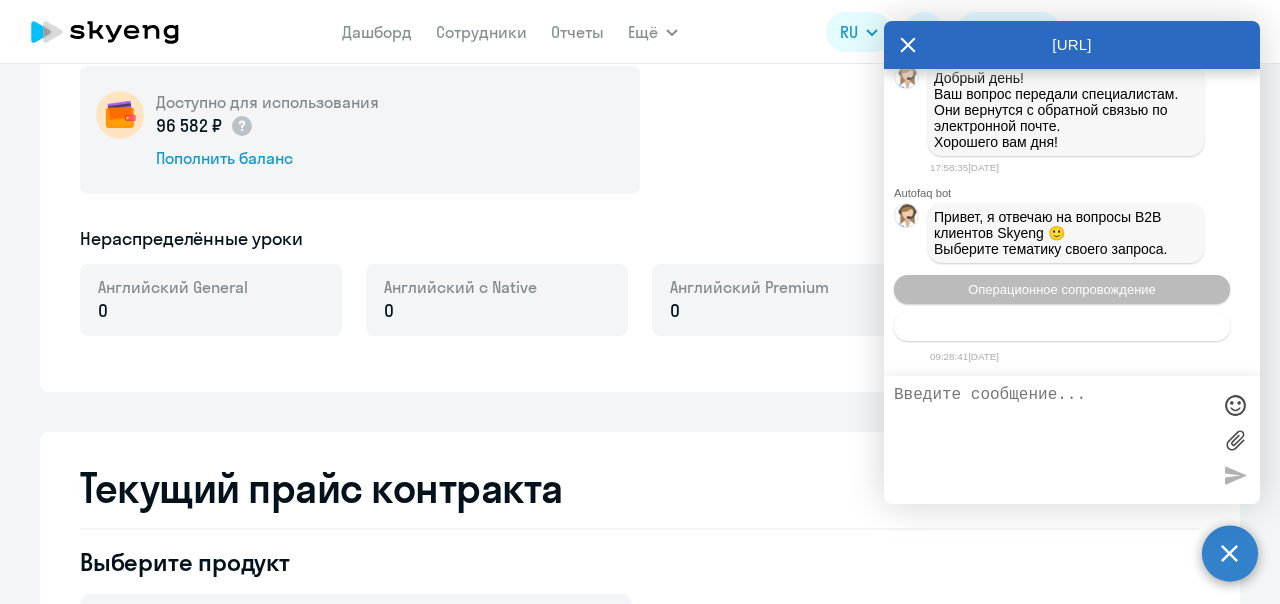 click on "Тематики документооборот" at bounding box center [1062, 326] 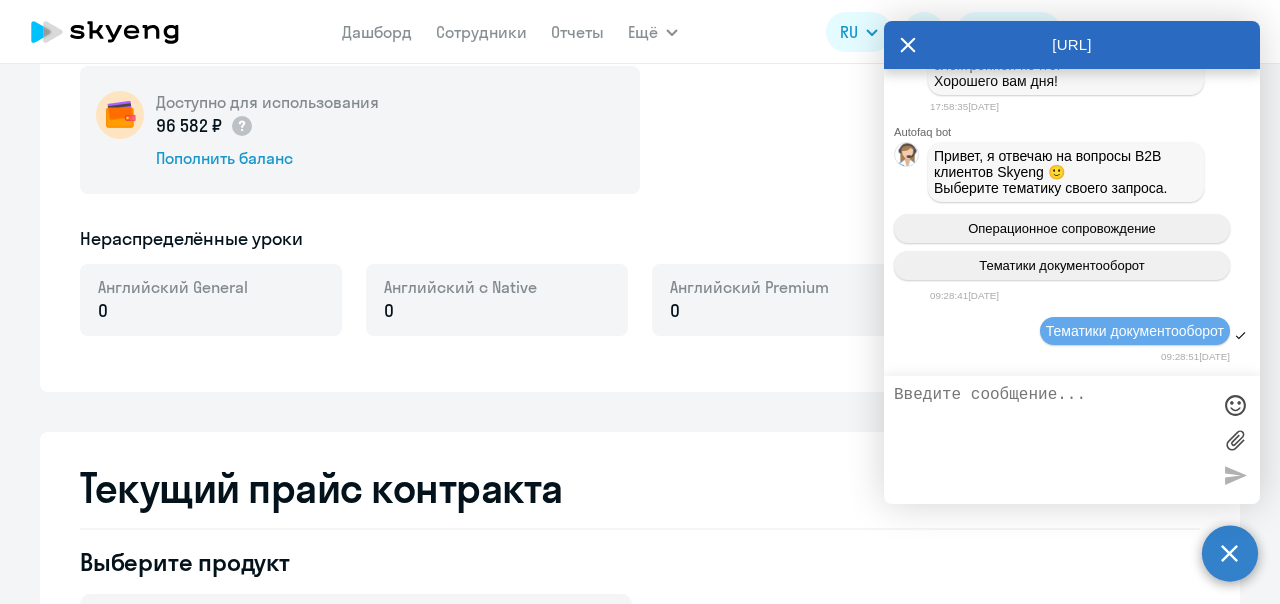 scroll, scrollTop: 23783, scrollLeft: 0, axis: vertical 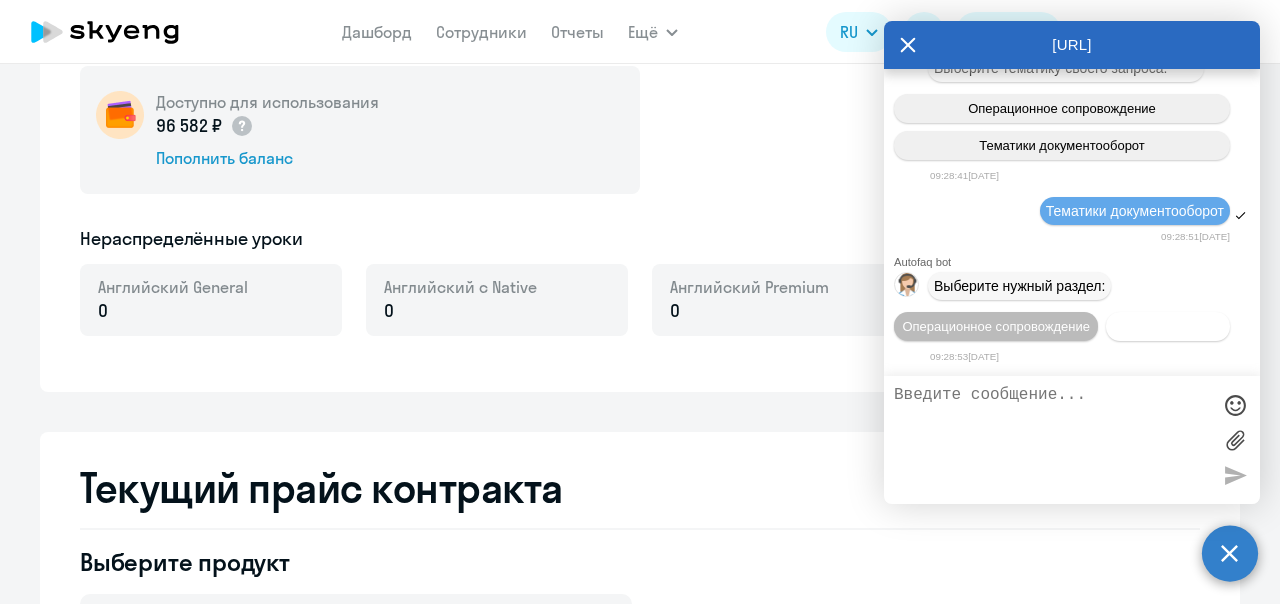 click on "Документооборот" at bounding box center (1168, 326) 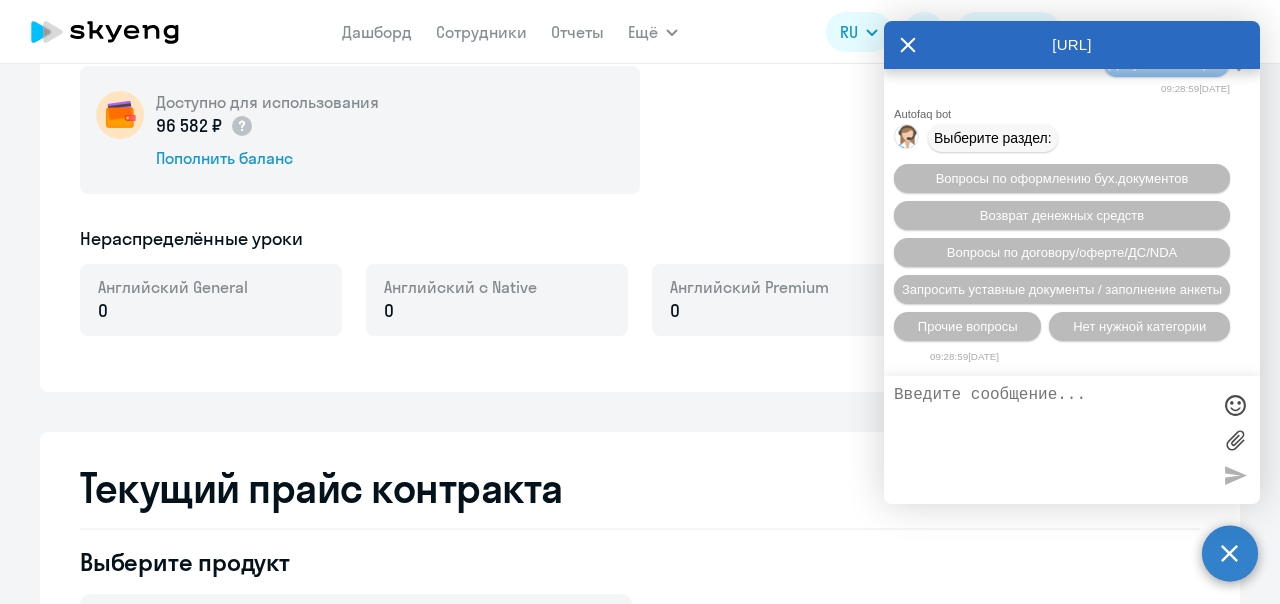 scroll, scrollTop: 24111, scrollLeft: 0, axis: vertical 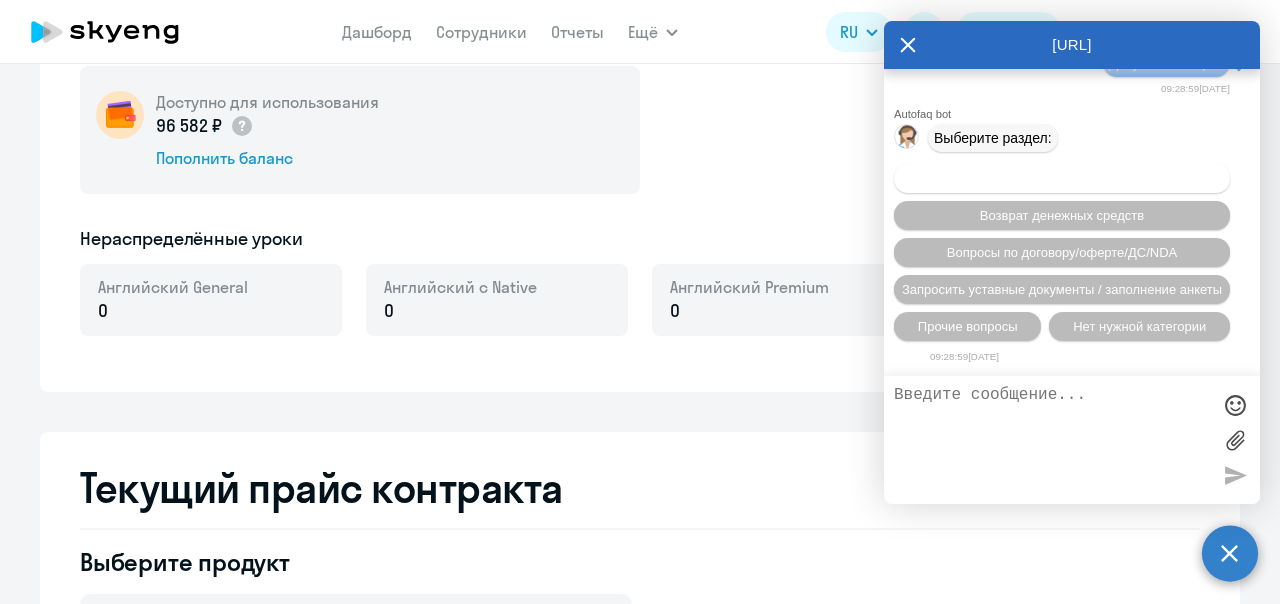 click on "Вопросы по оформлению бух.документов" at bounding box center (1062, 178) 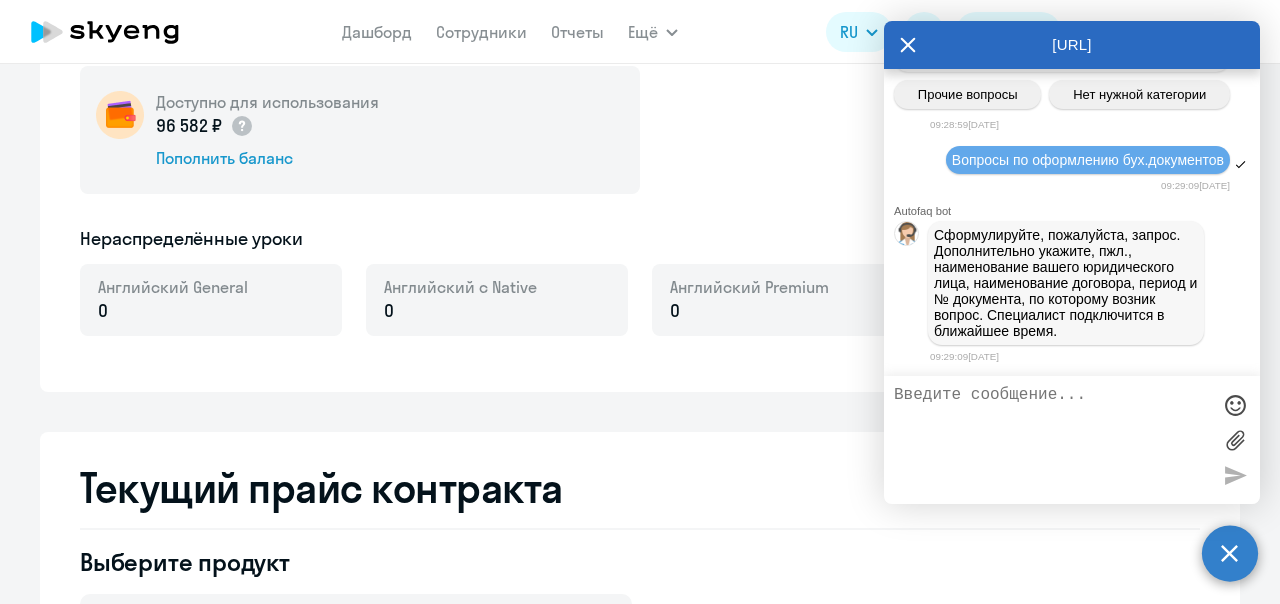 scroll, scrollTop: 23360, scrollLeft: 0, axis: vertical 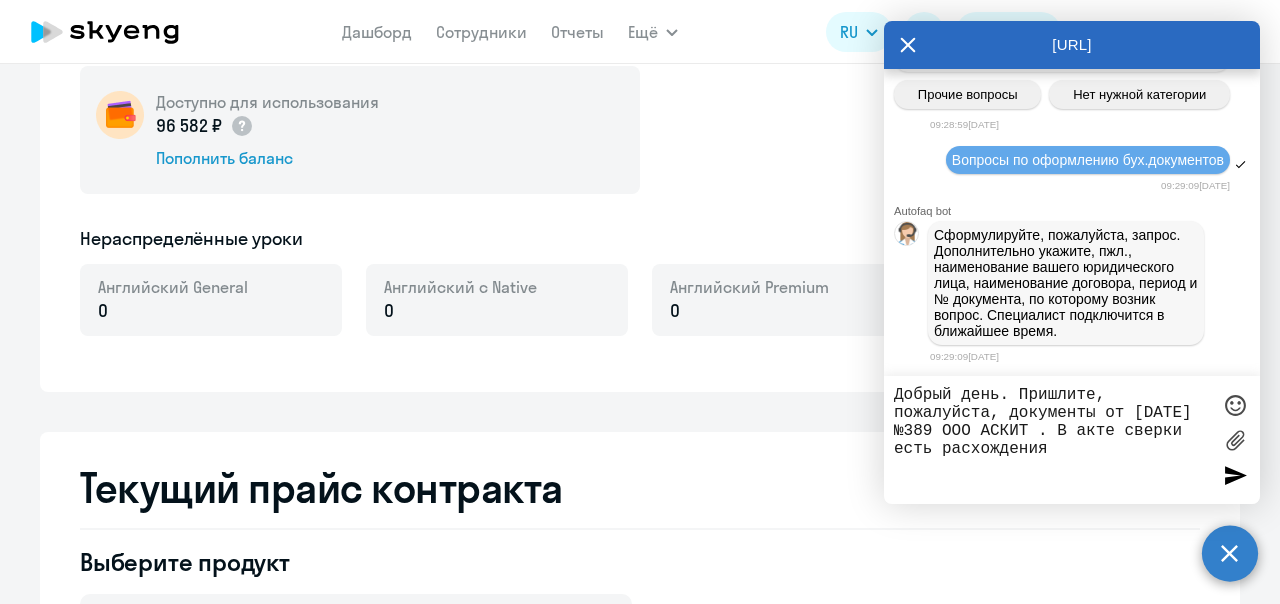 type on "Добрый день. Пришлите, пожалуйста, документы от [DATE] №389 ООО АСКИТ . В акте сверки есть расхождения" 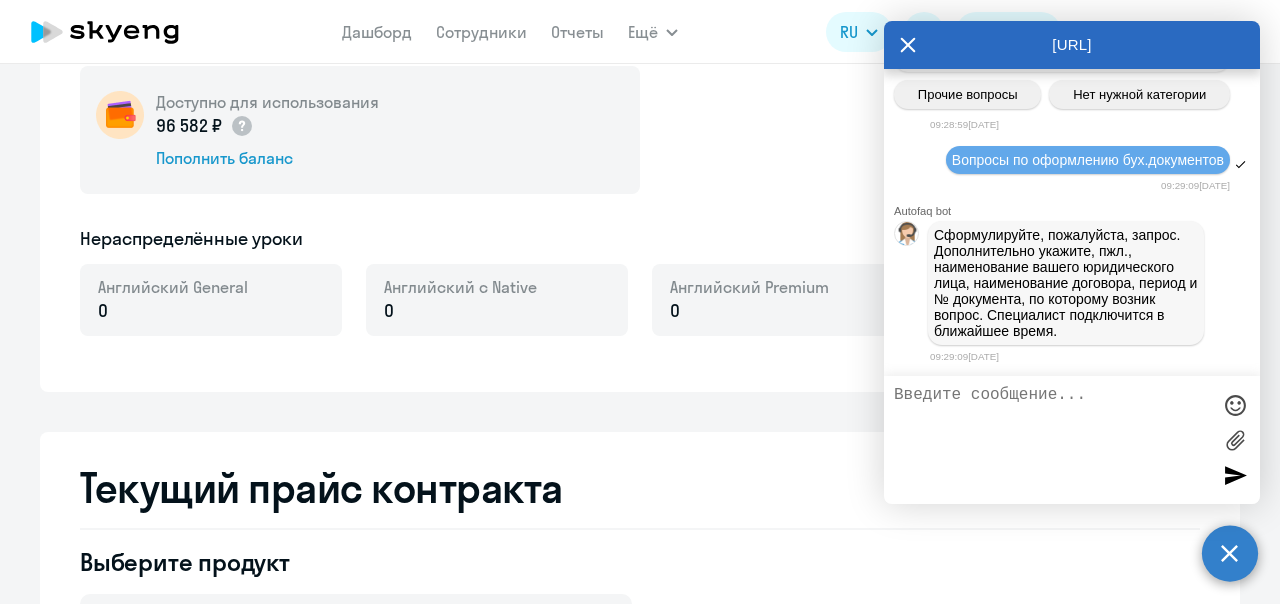 scroll, scrollTop: 24468, scrollLeft: 0, axis: vertical 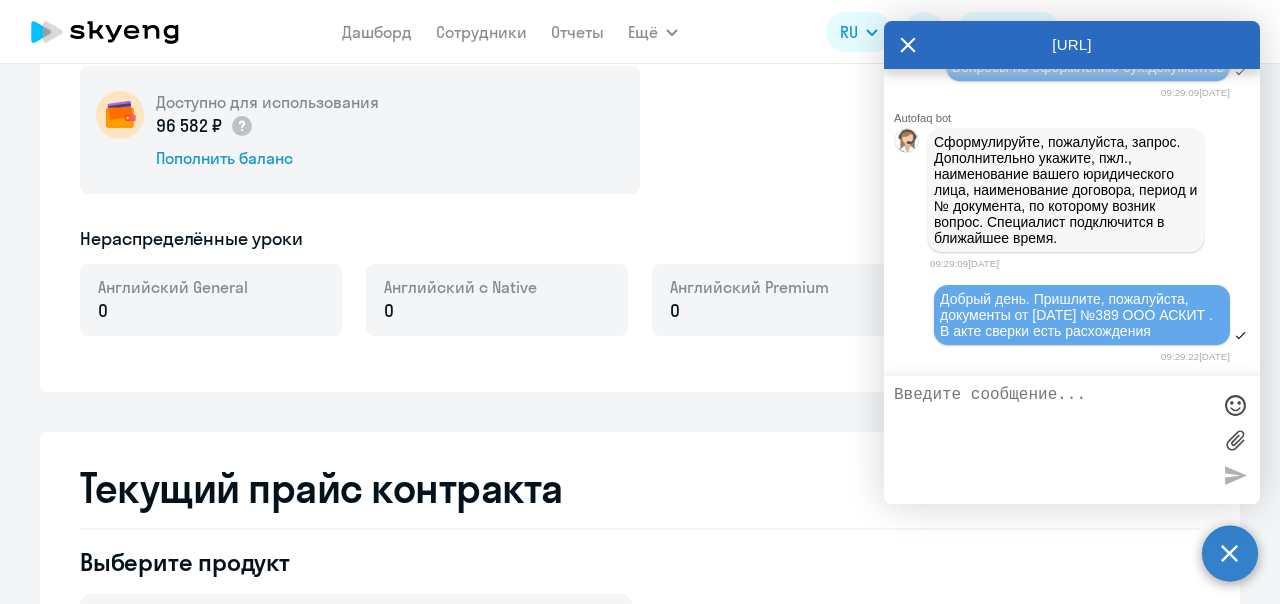 click 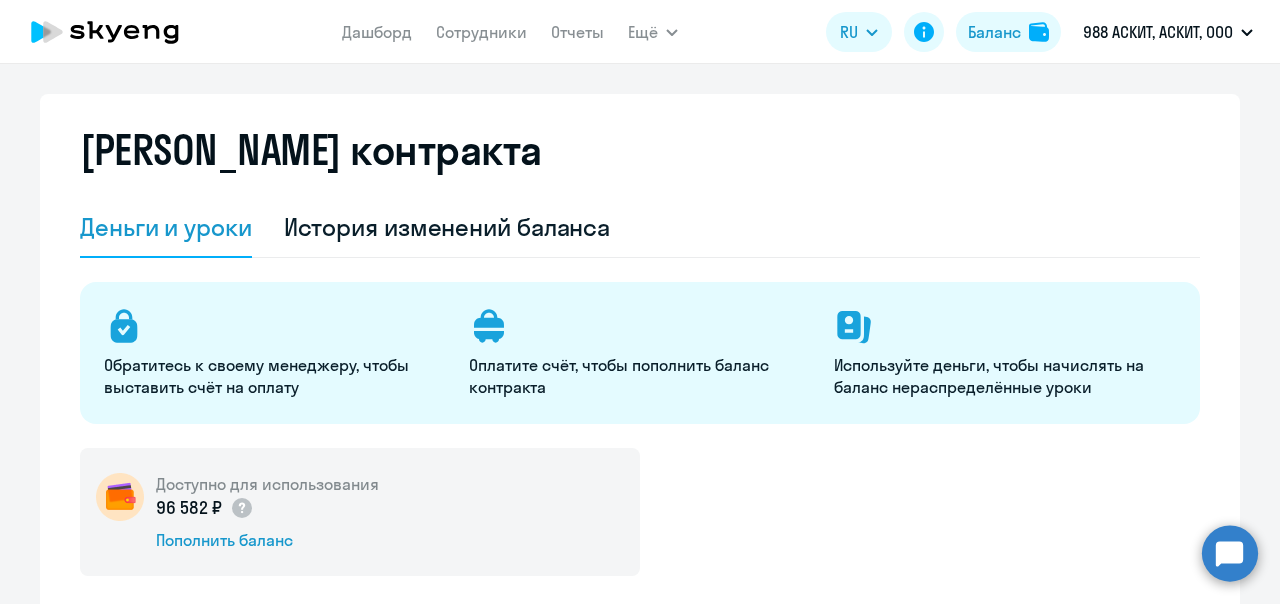 scroll, scrollTop: 0, scrollLeft: 0, axis: both 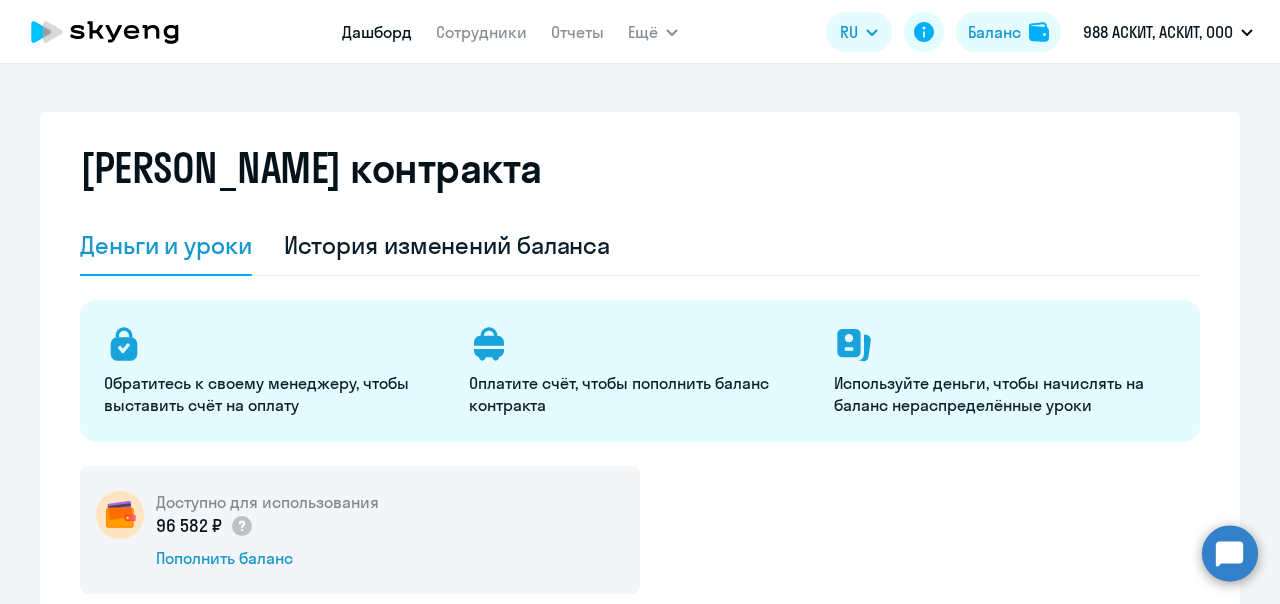 click on "Дашборд" at bounding box center [377, 32] 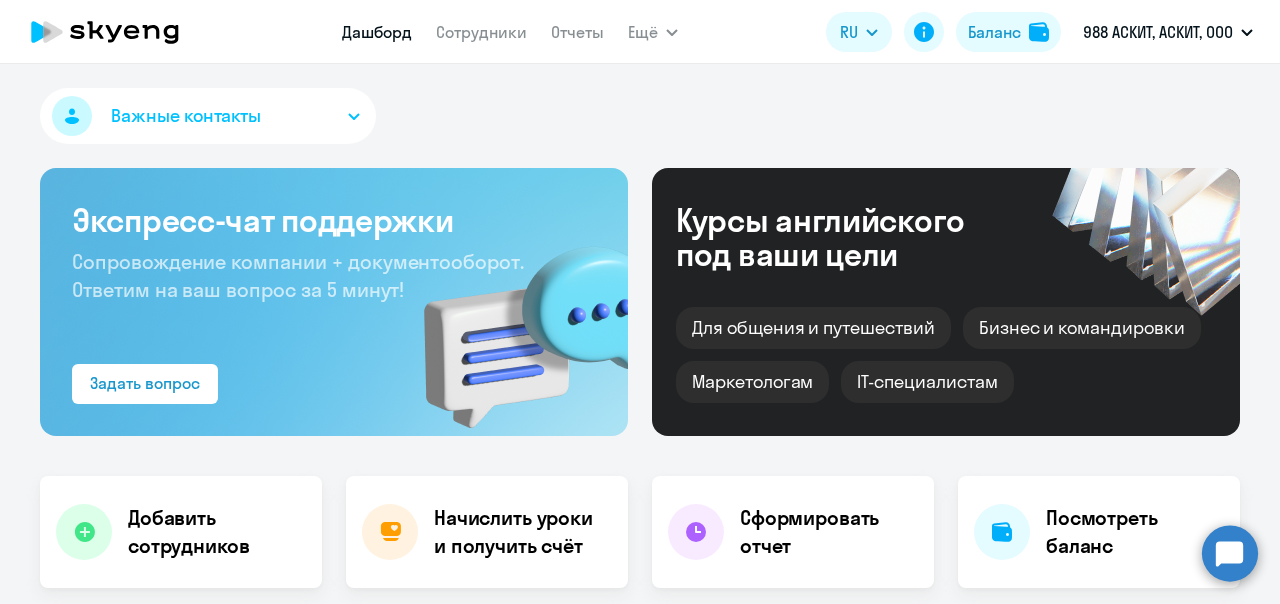 click on "Дашборд
Сотрудники
Отчеты
Ещё
Дашборд Сотрудники Отчеты Начислить уроки Документооборот Все продукты  RU
Баланс   988 АСКИТ, АСКИТ, ООО
988 АСКИТ, АСКИТ, ООО   #987, АСКИТ, ООО   АО РДТЕХ Премиум, АСКИТ, ООО   #689, АСКИТ, ООО" at bounding box center (640, 32) 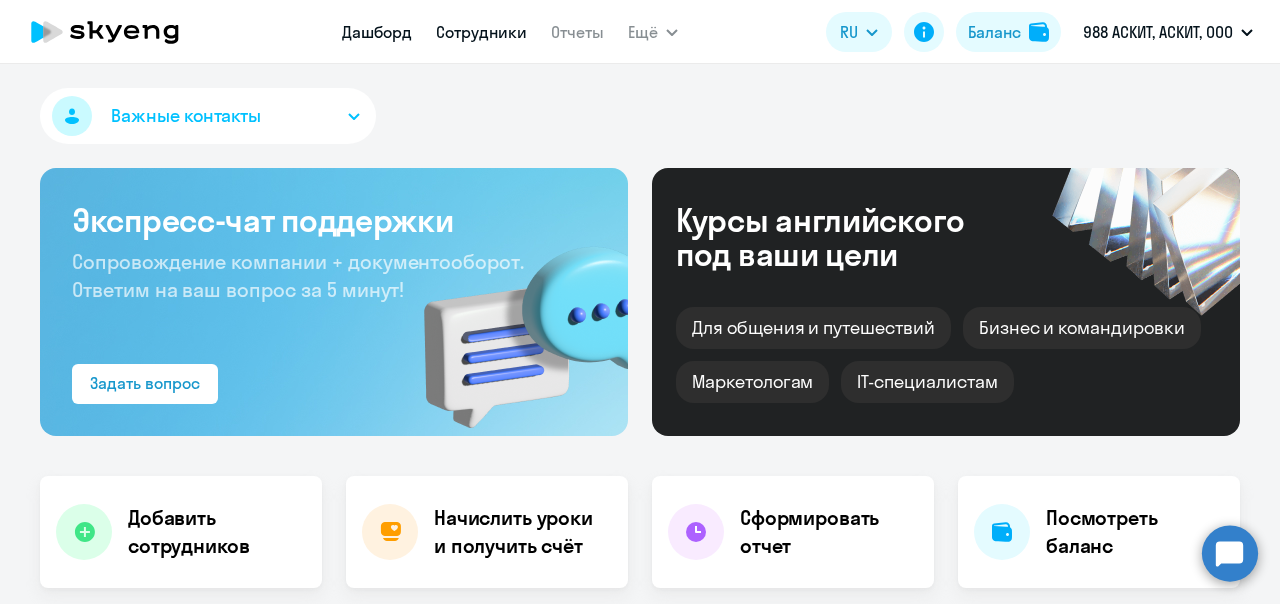 click on "Сотрудники" at bounding box center (481, 32) 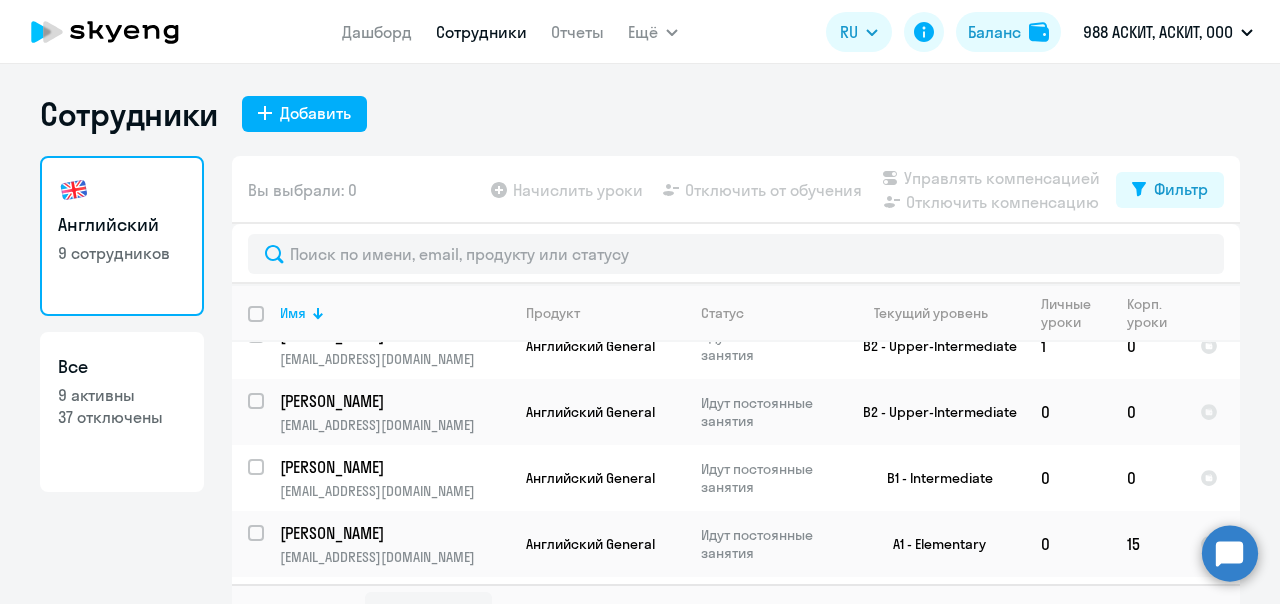 scroll, scrollTop: 346, scrollLeft: 0, axis: vertical 